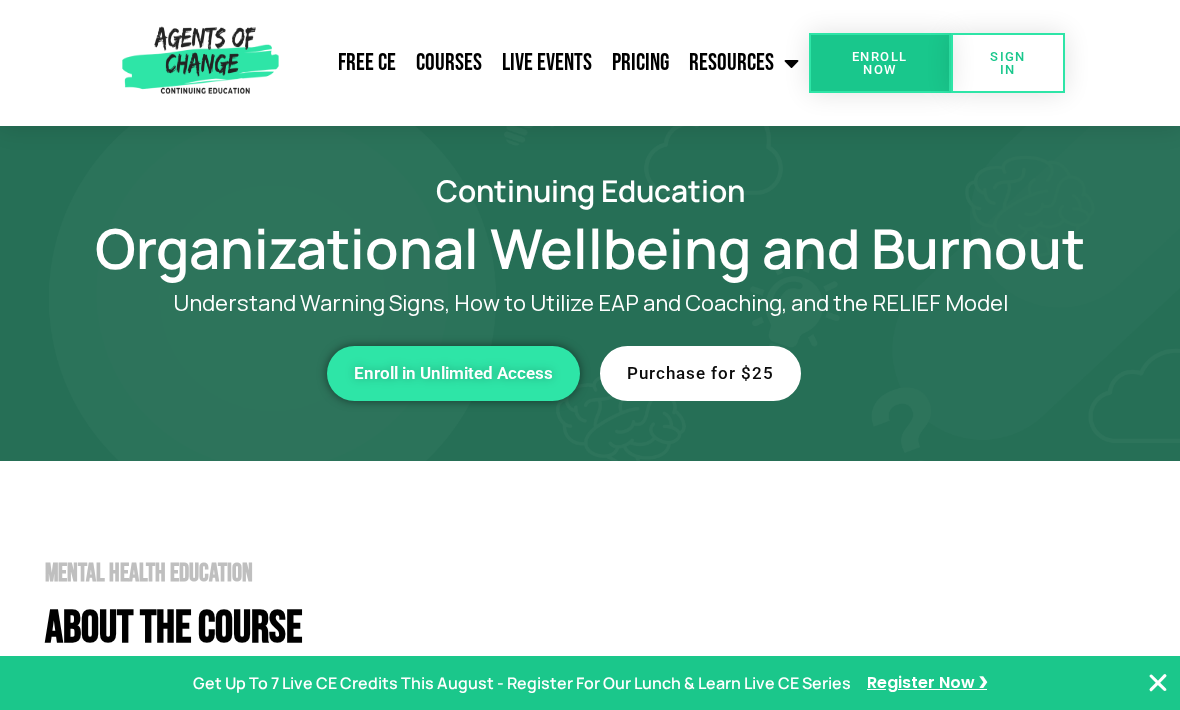 scroll, scrollTop: 0, scrollLeft: 0, axis: both 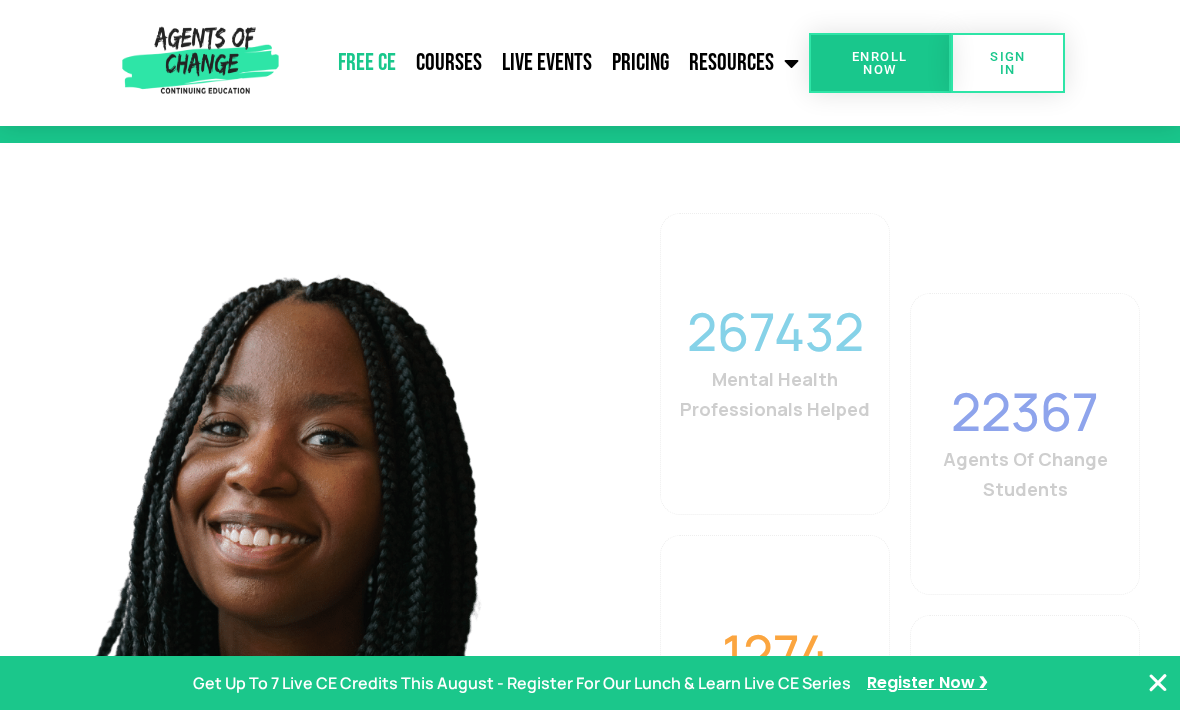 click on "Free CE" 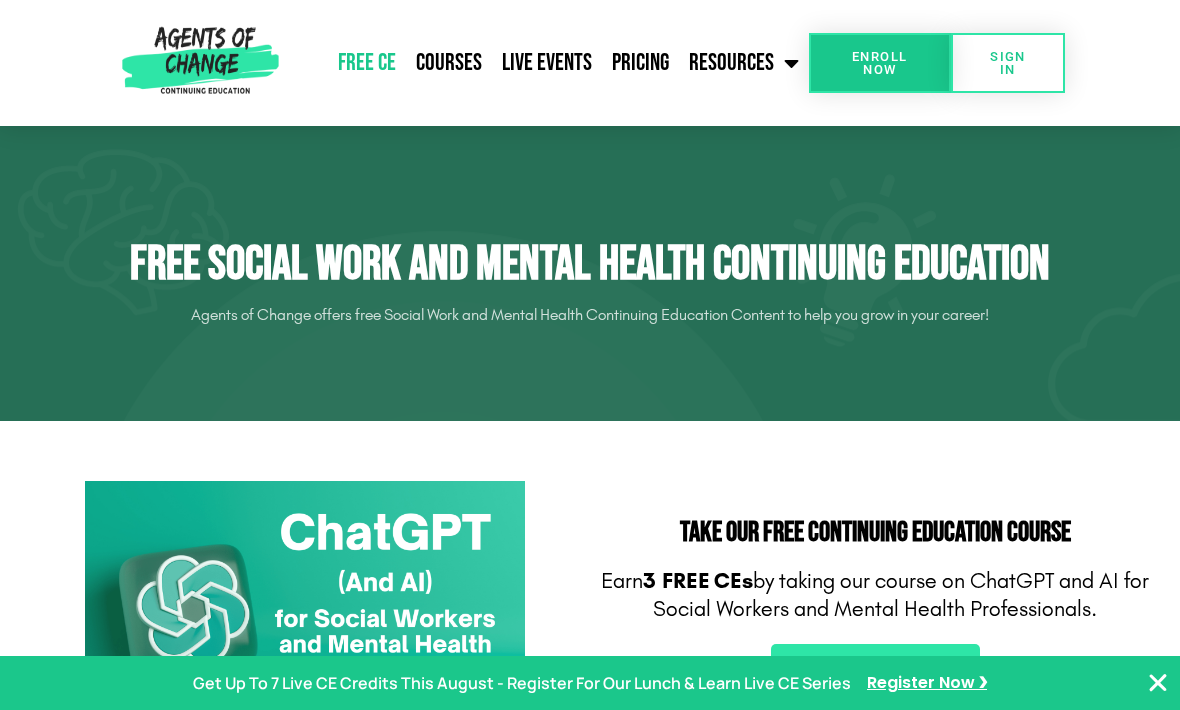 scroll, scrollTop: 0, scrollLeft: 0, axis: both 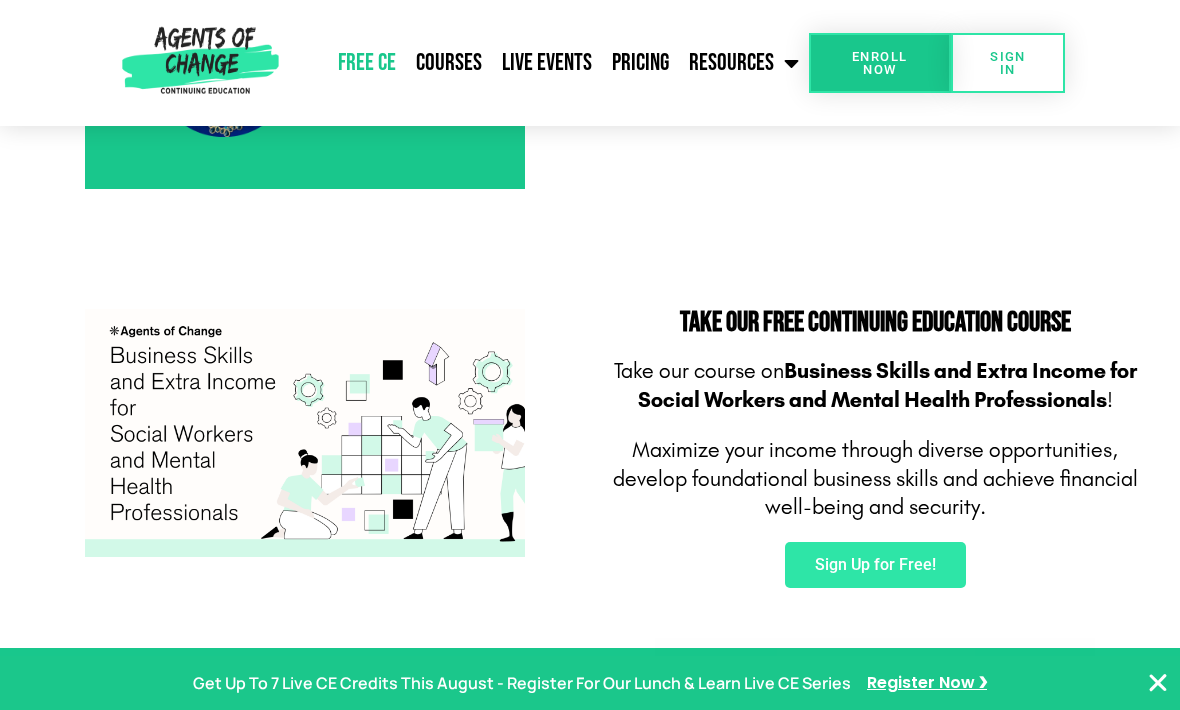 click on "Courses" 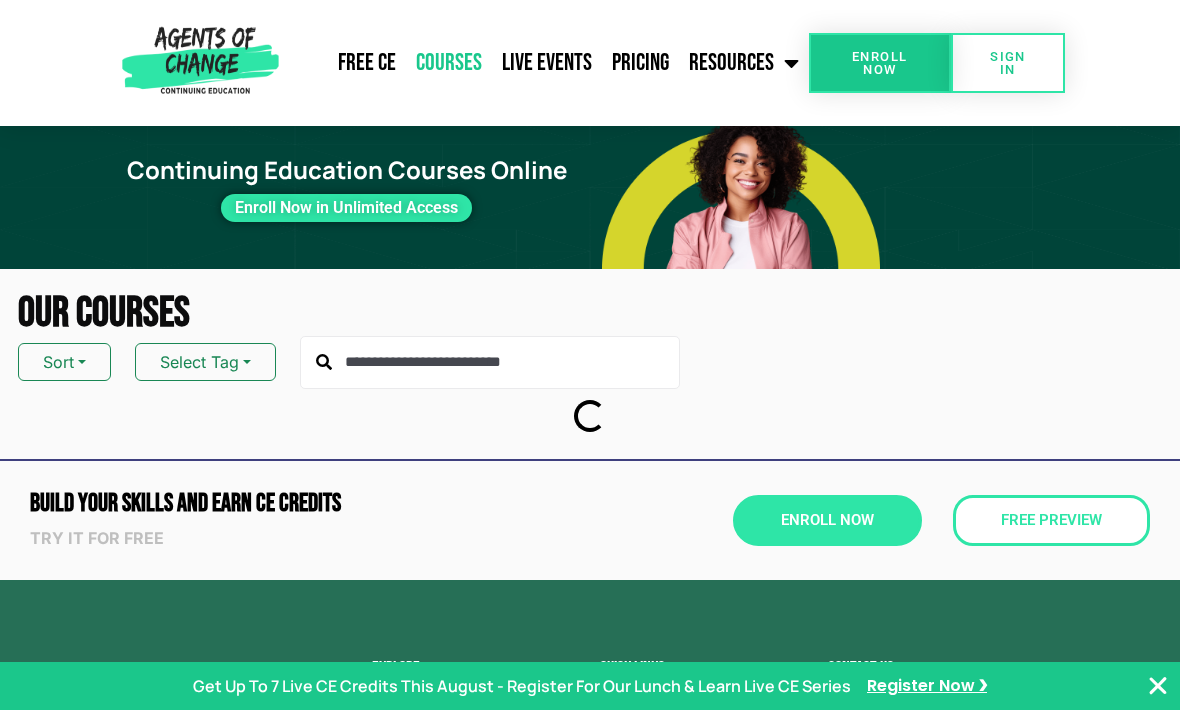 scroll, scrollTop: 0, scrollLeft: 0, axis: both 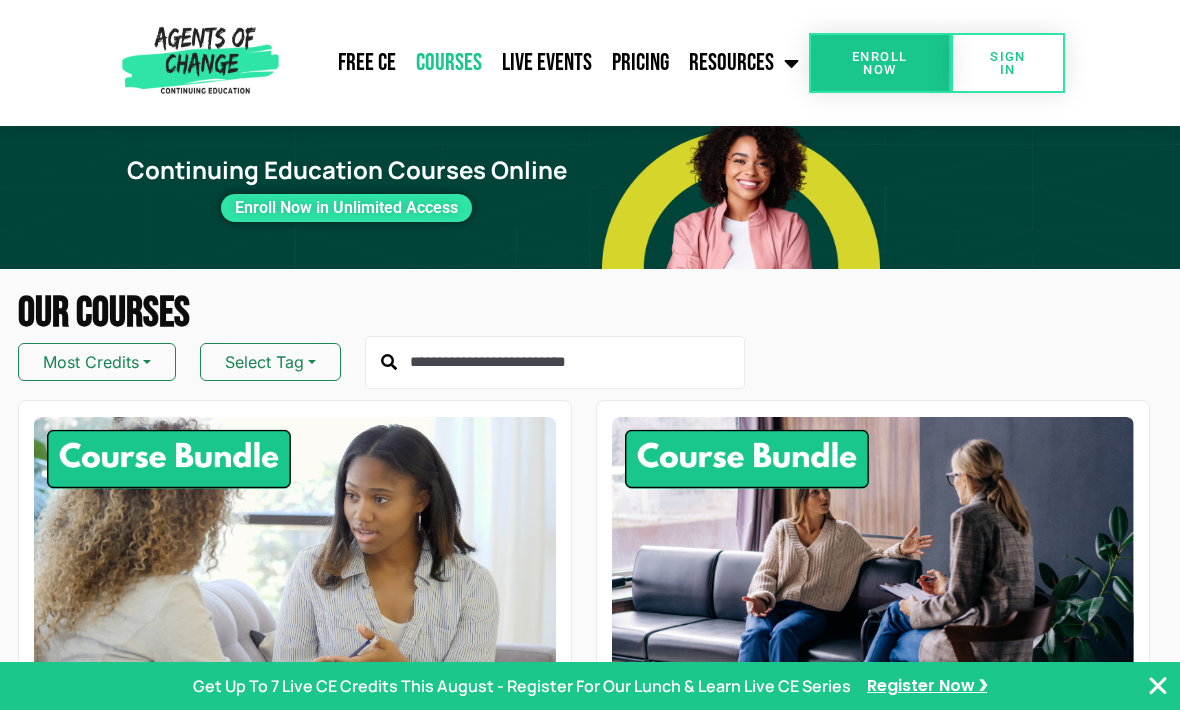 click on "Most Credits" at bounding box center [97, 362] 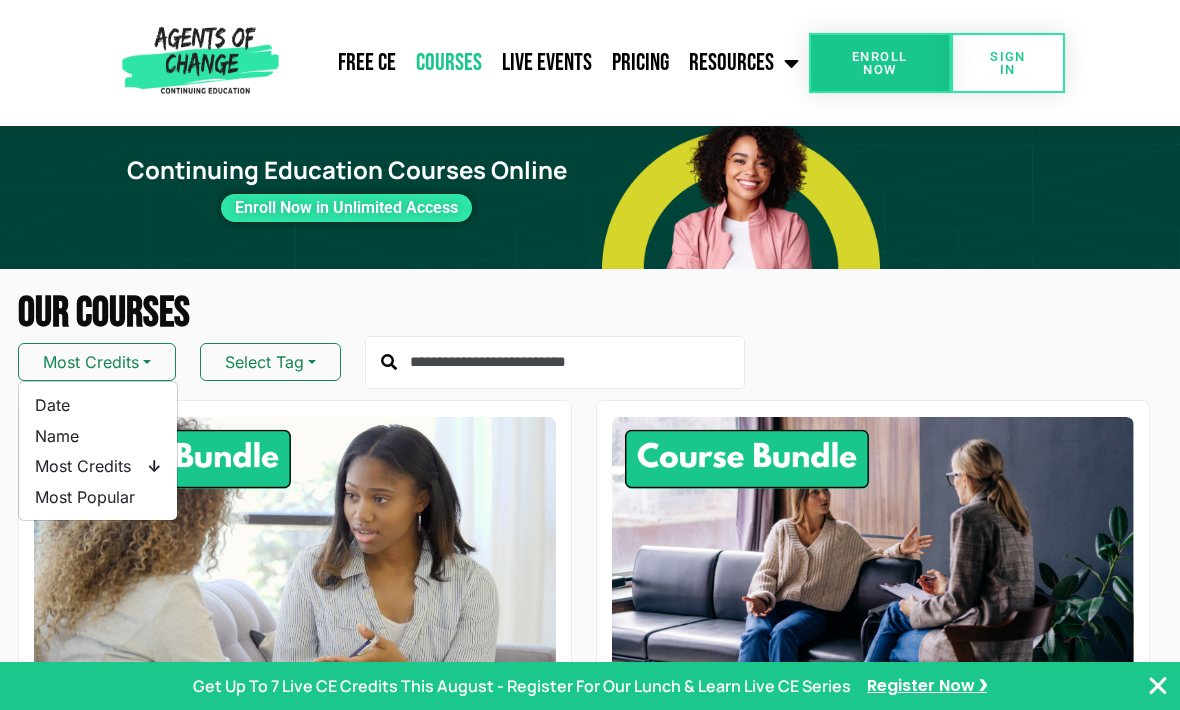 click on "Select Tag" at bounding box center (270, 362) 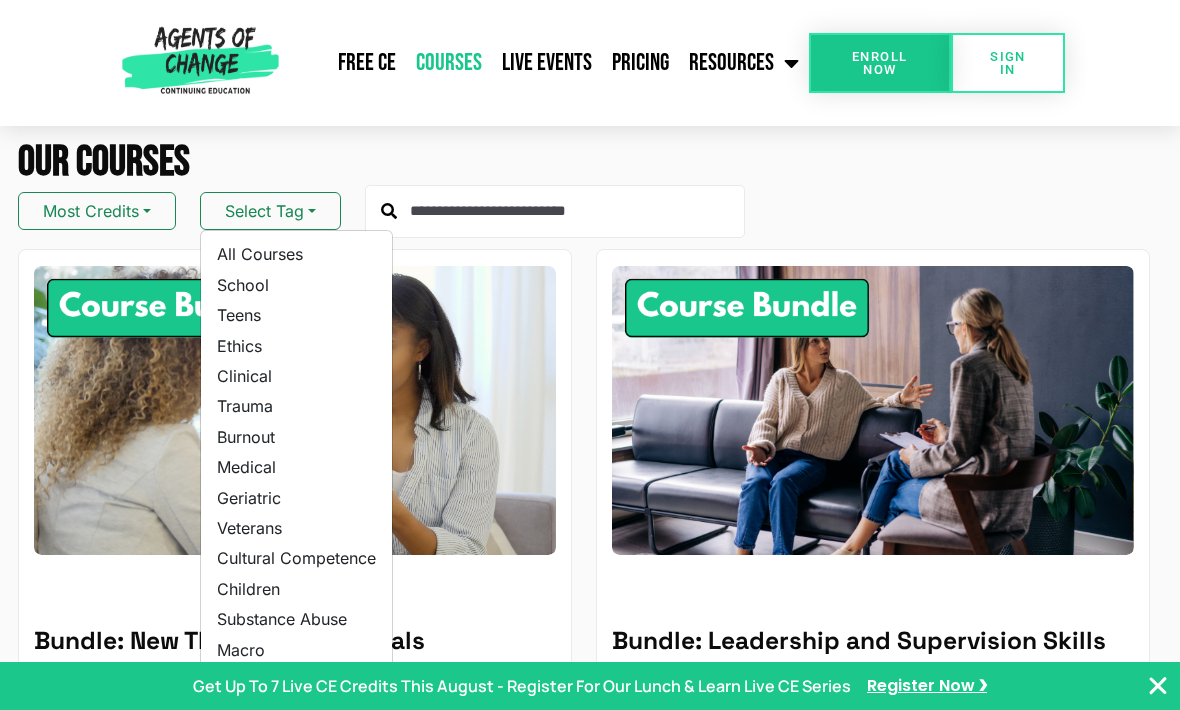 scroll, scrollTop: 150, scrollLeft: 0, axis: vertical 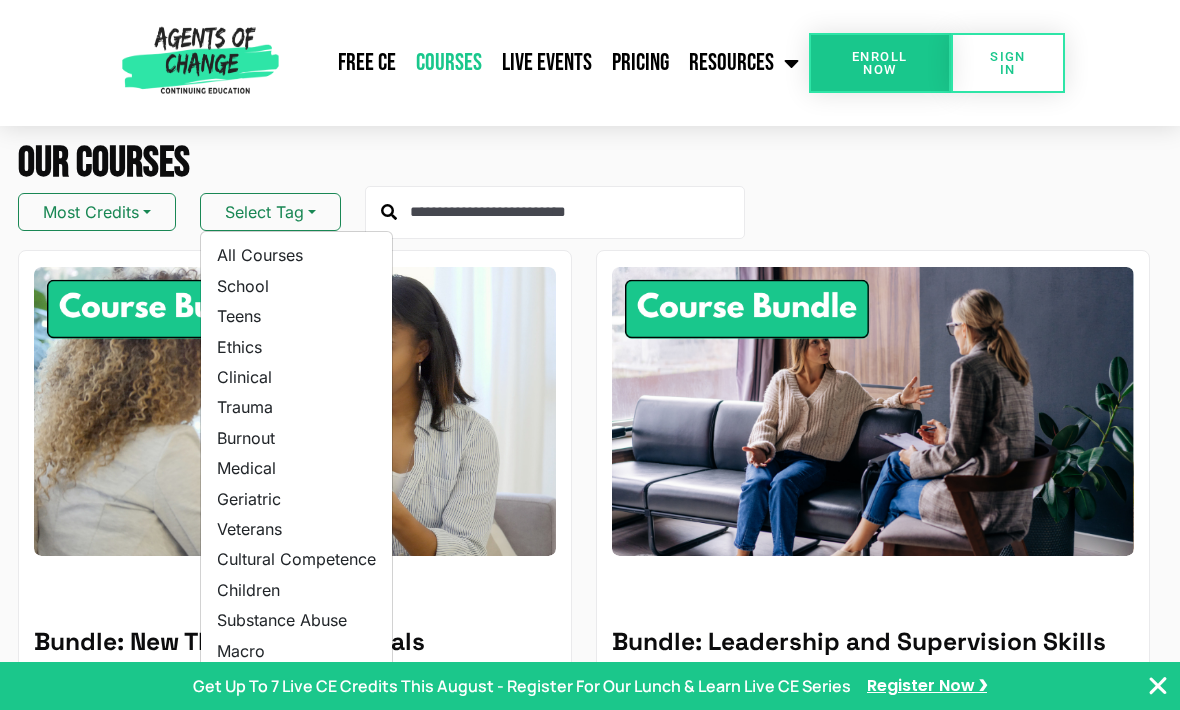 click on "Teens" at bounding box center [296, 316] 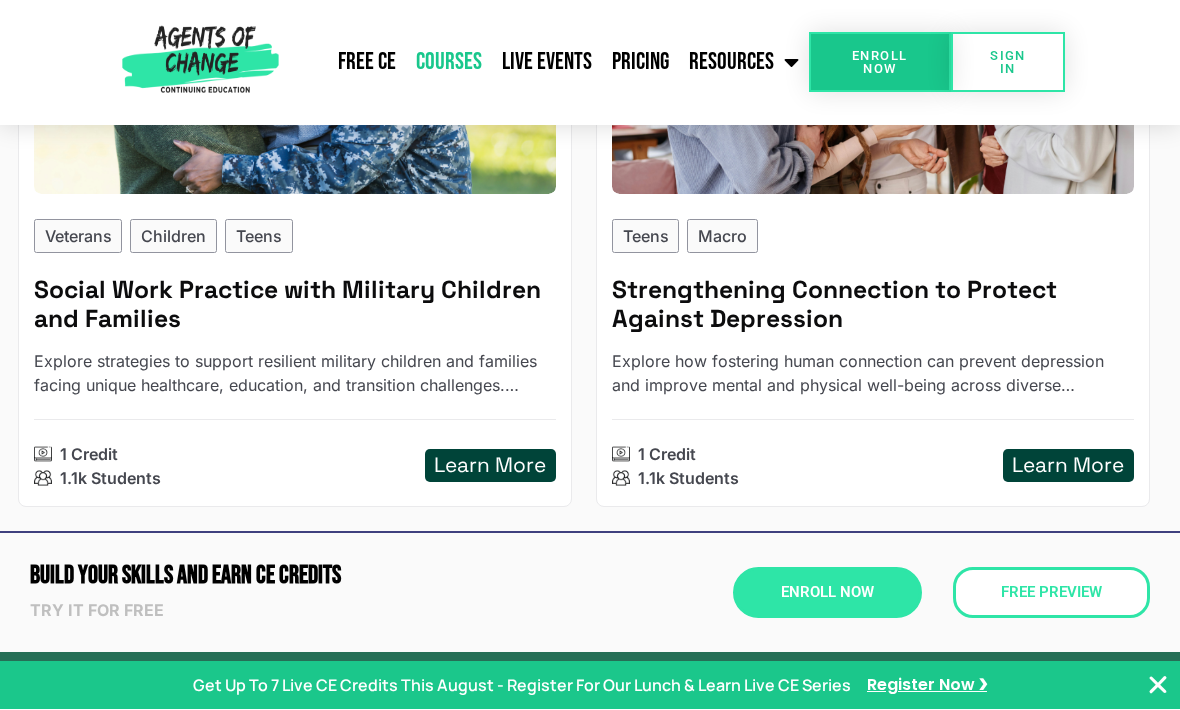 scroll, scrollTop: 4310, scrollLeft: 0, axis: vertical 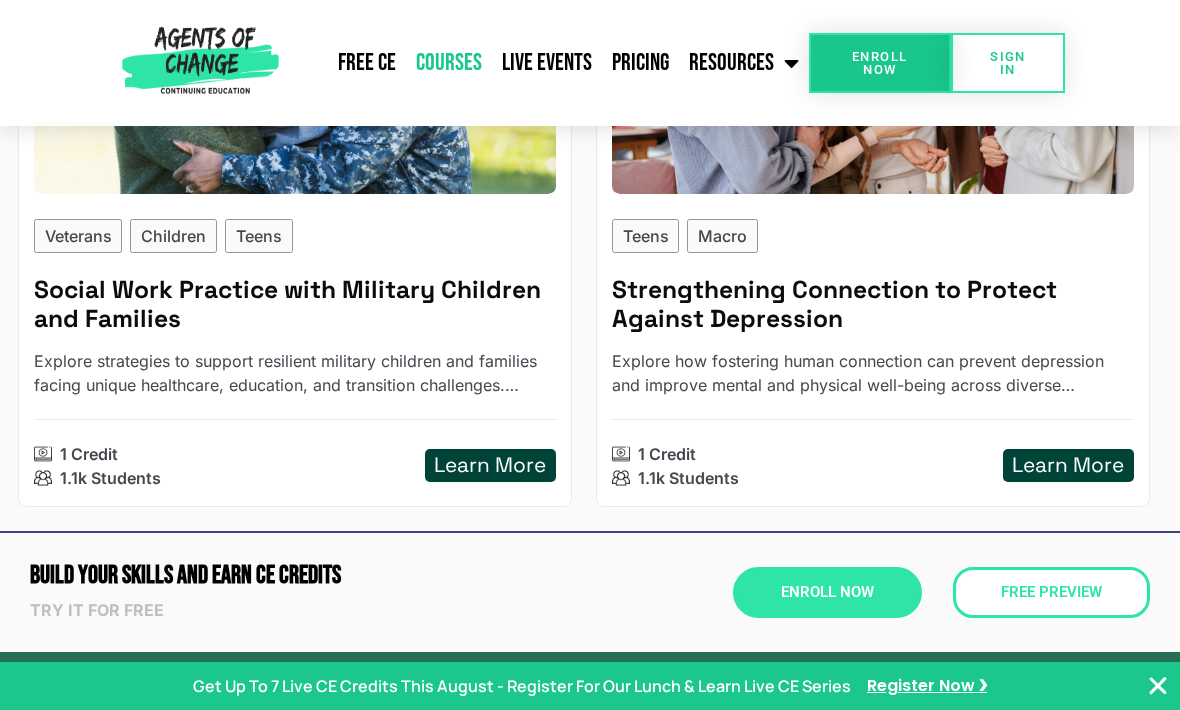 click on "Strengthening Connection to Protect Against Depression" at bounding box center [873, 304] 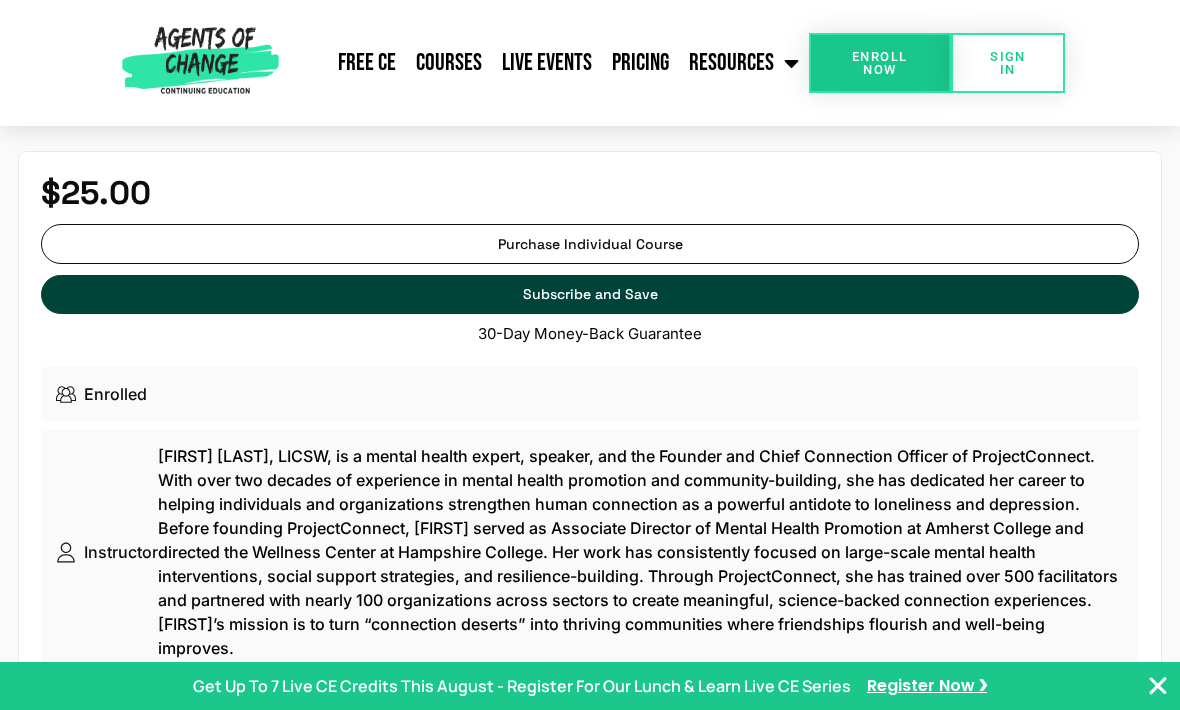 scroll, scrollTop: 0, scrollLeft: 0, axis: both 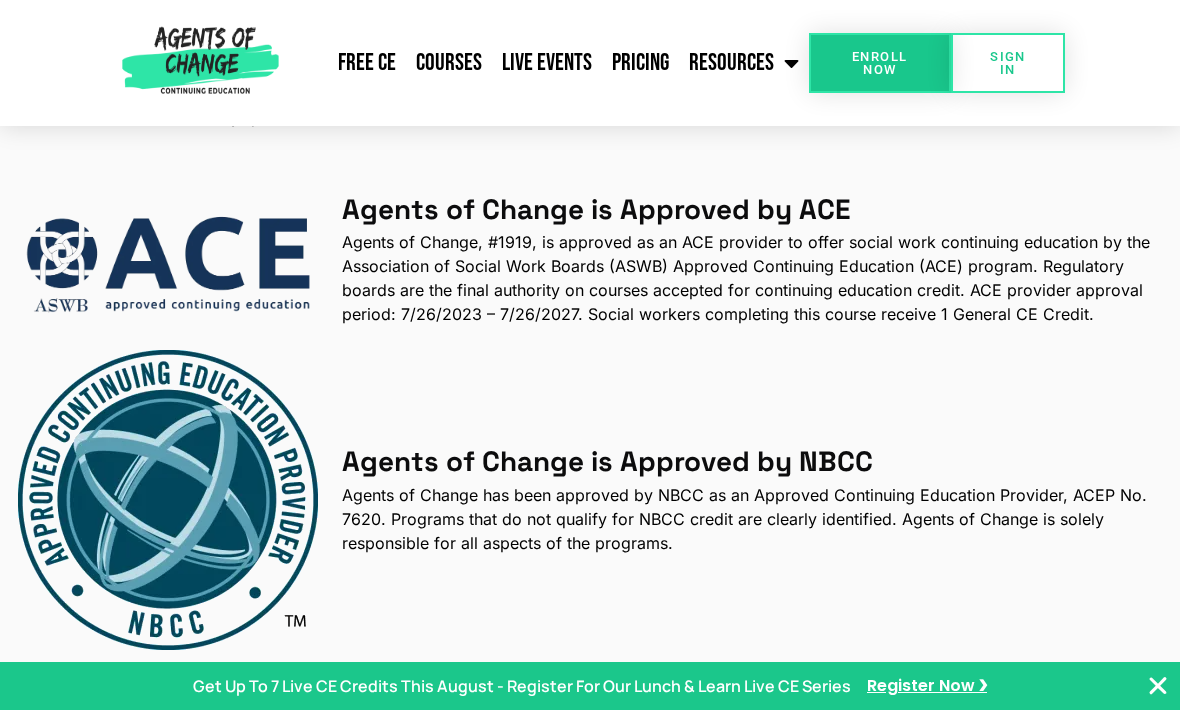 click on "School   School Avoidance and Refusal From Home to Homeroom: Facing the Challenges of School Avoidance, School Refusal, and Truancy. Participants will: Identify the factors contributing to school avoidance, define key terms, and generate strategies to address these behaviors. 1 Credit 1.1k Students Learn More" at bounding box center (882, 1226) 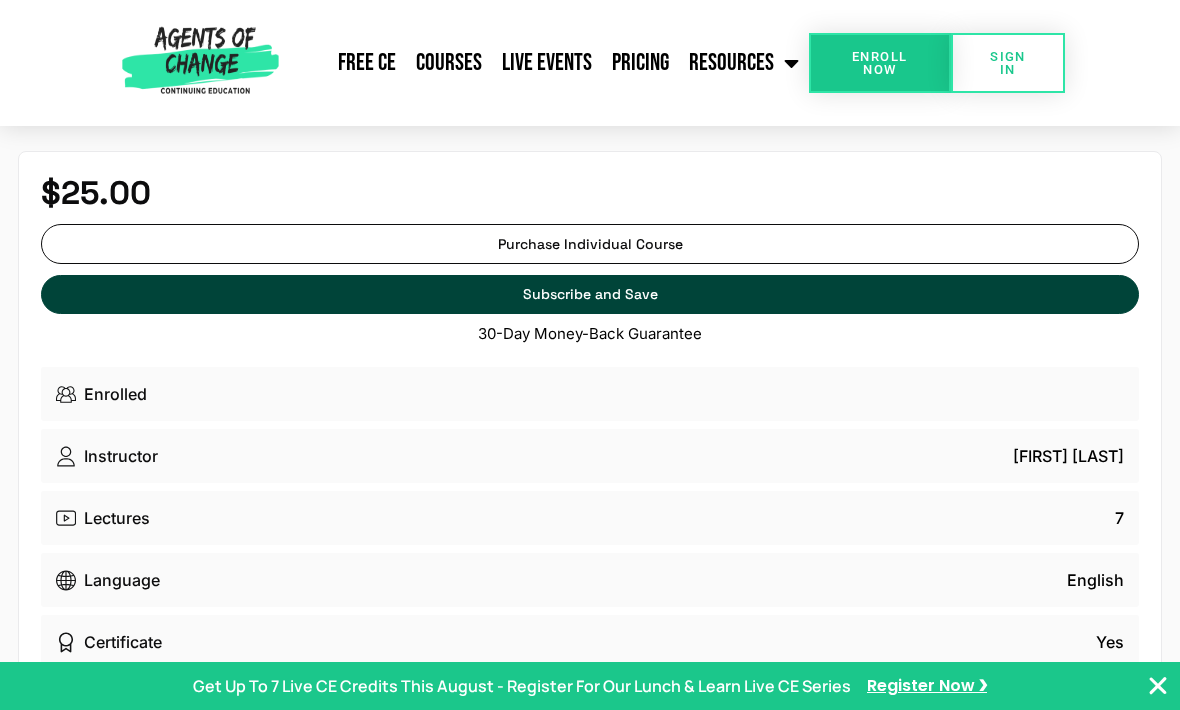 scroll, scrollTop: 0, scrollLeft: 0, axis: both 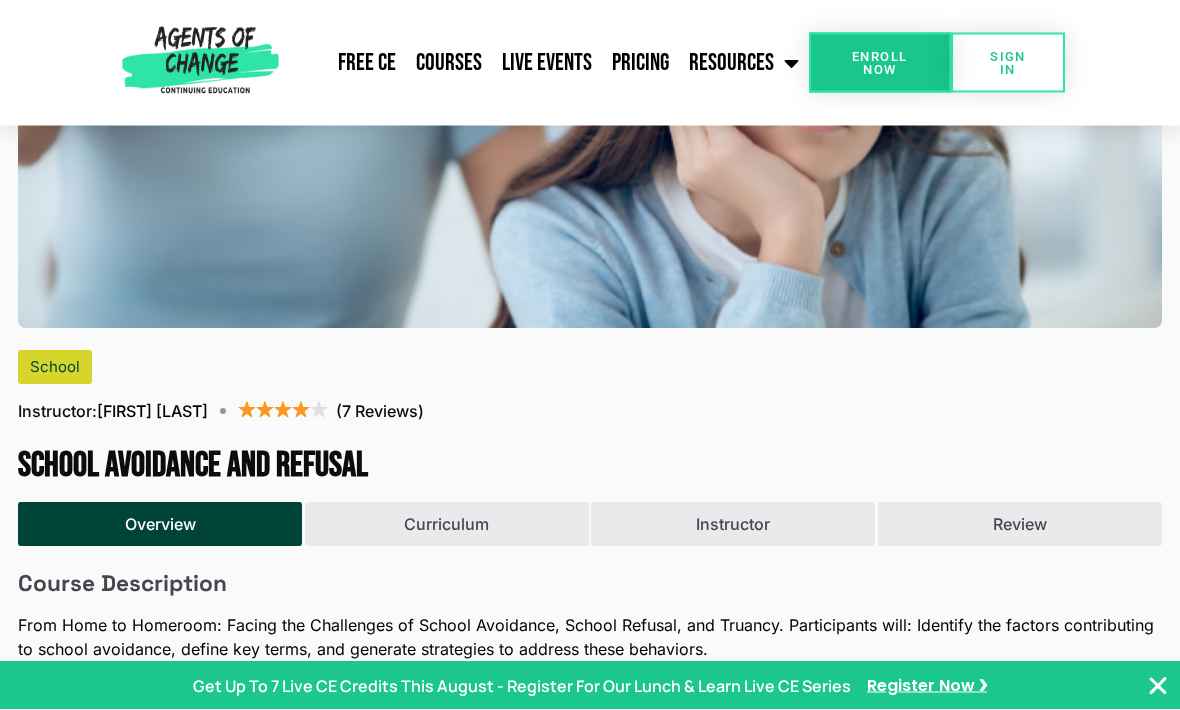 click on "(7 Reviews)" at bounding box center (380, 412) 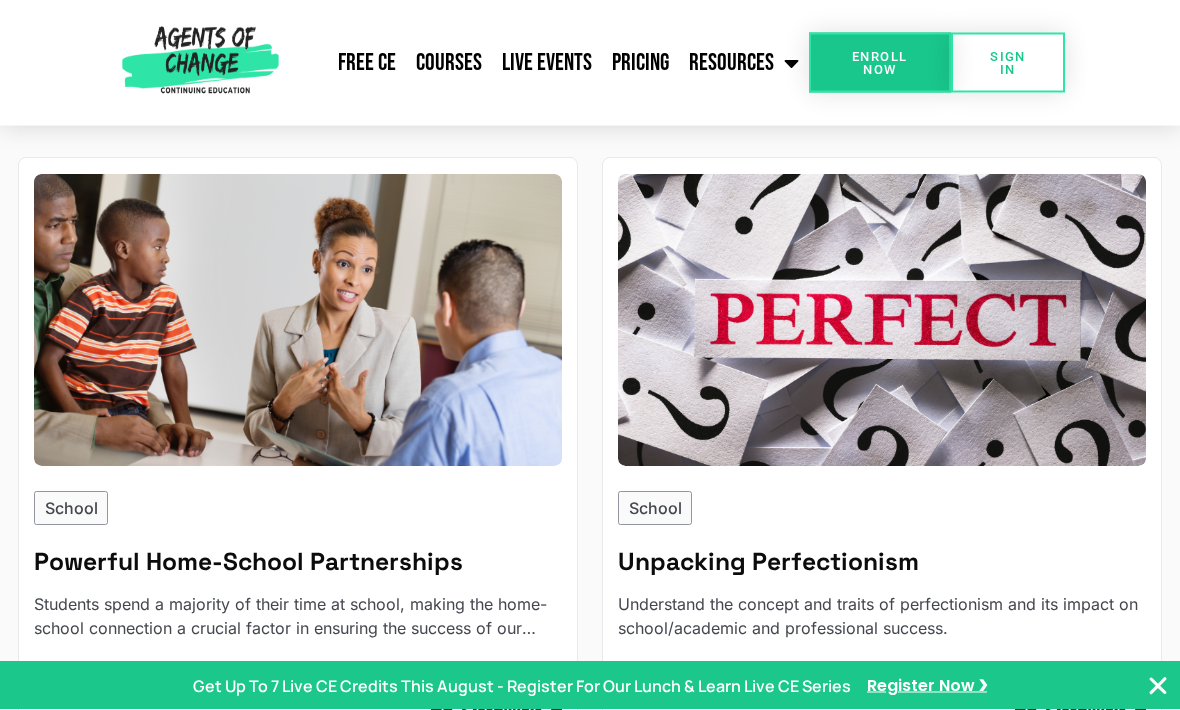 scroll, scrollTop: 4052, scrollLeft: 0, axis: vertical 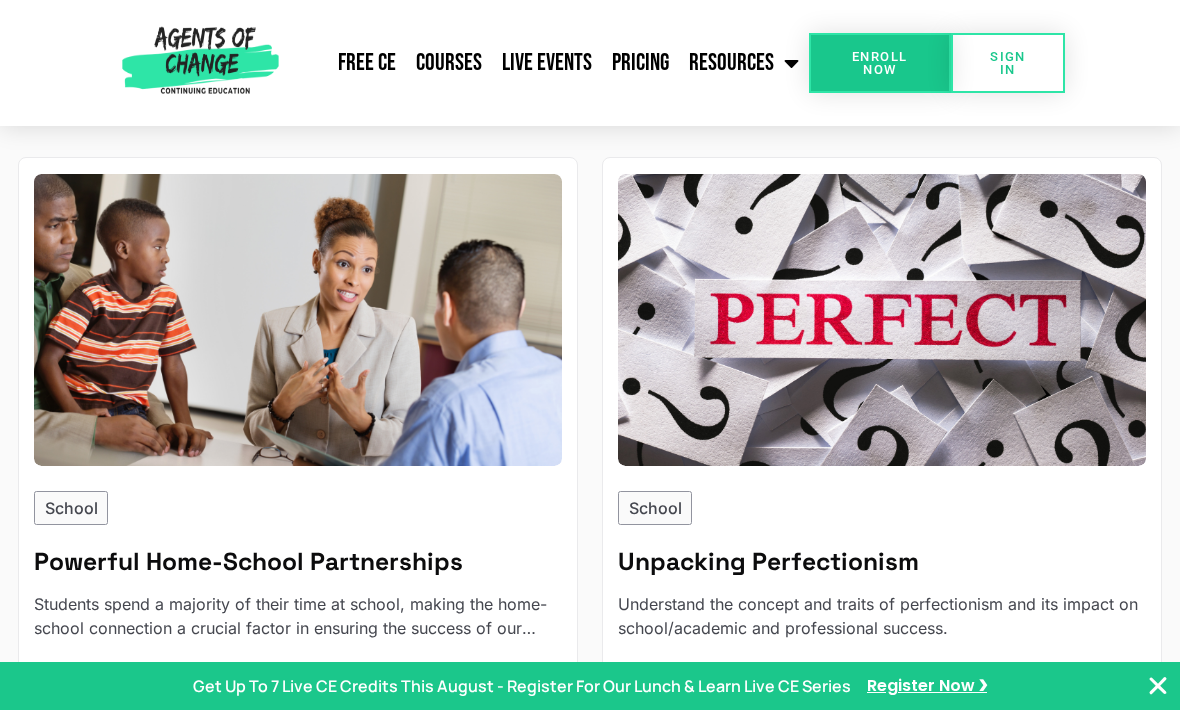 click at bounding box center [882, 320] 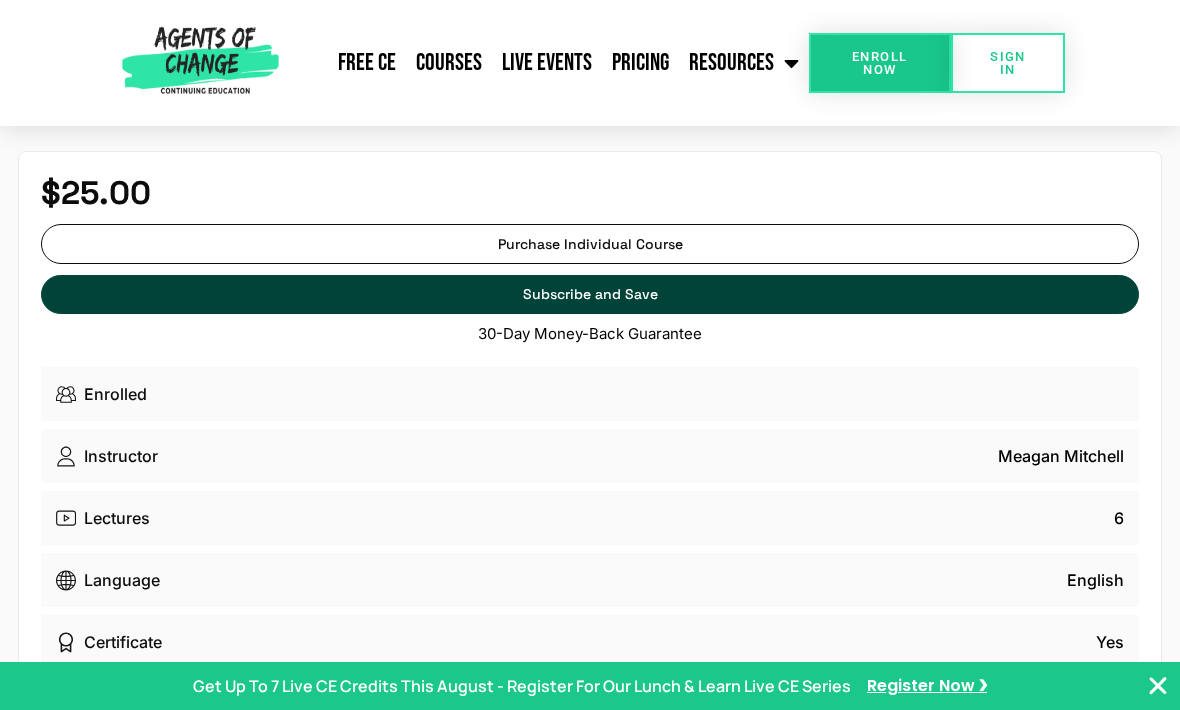 scroll, scrollTop: 0, scrollLeft: 0, axis: both 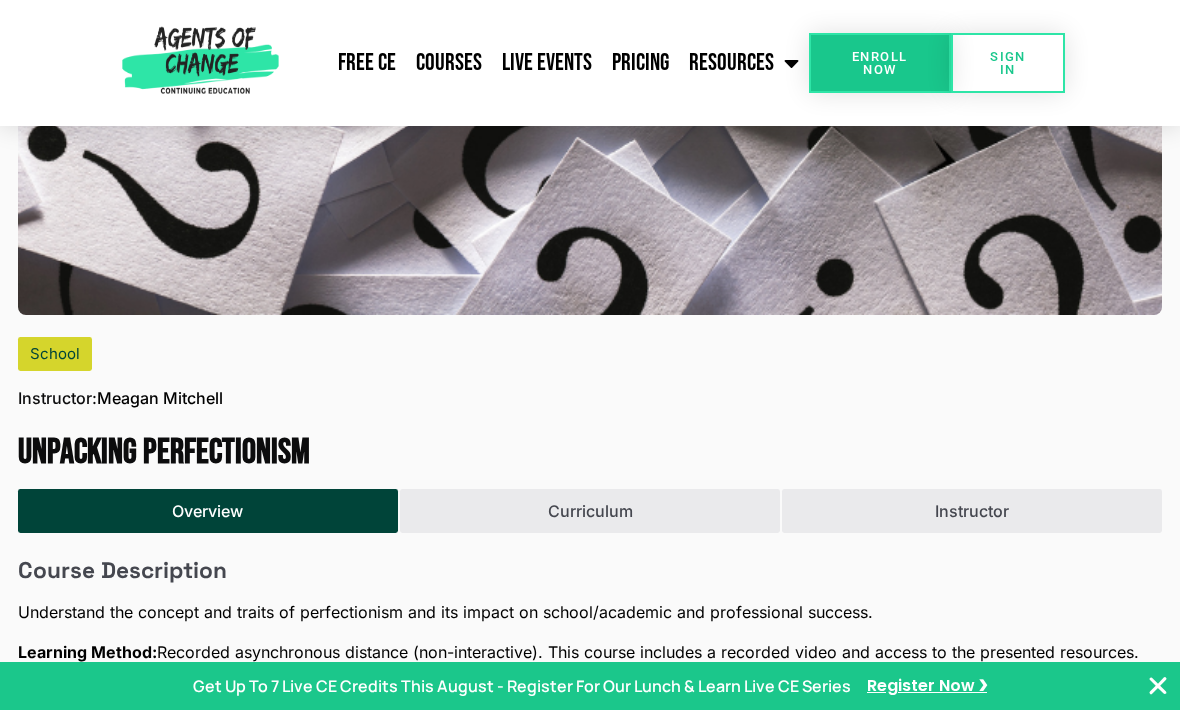 click on "Instructor" at bounding box center (972, 511) 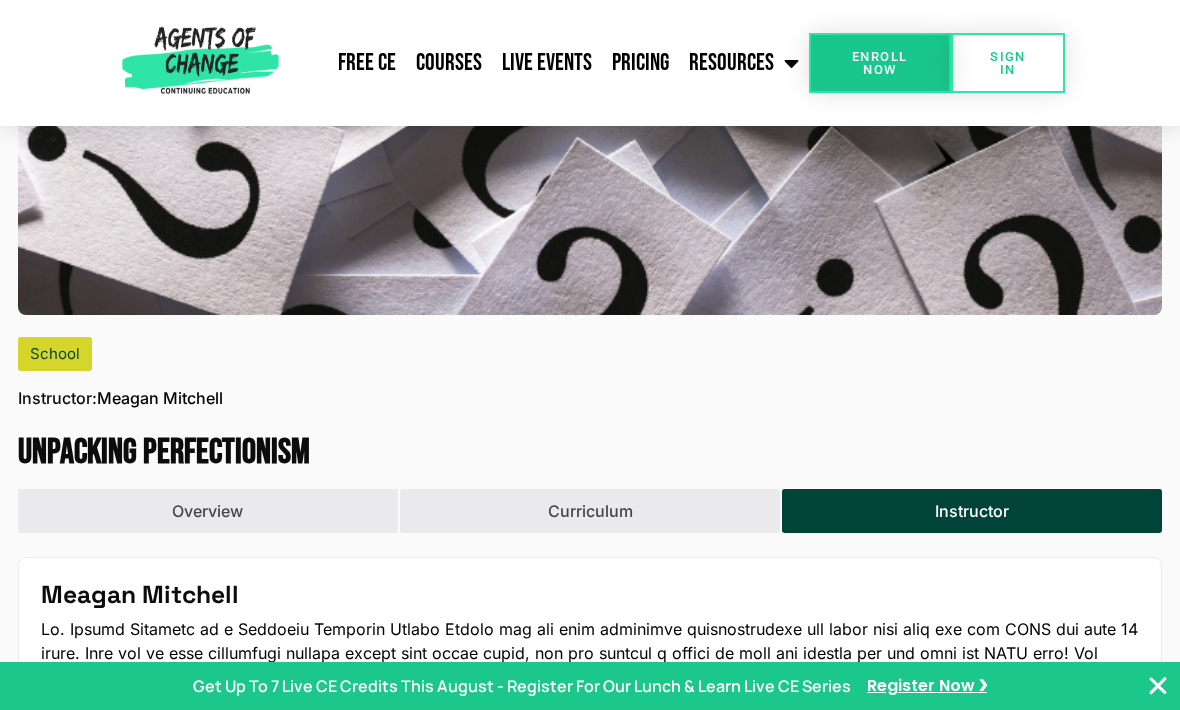 click on "Curriculum" at bounding box center [590, 511] 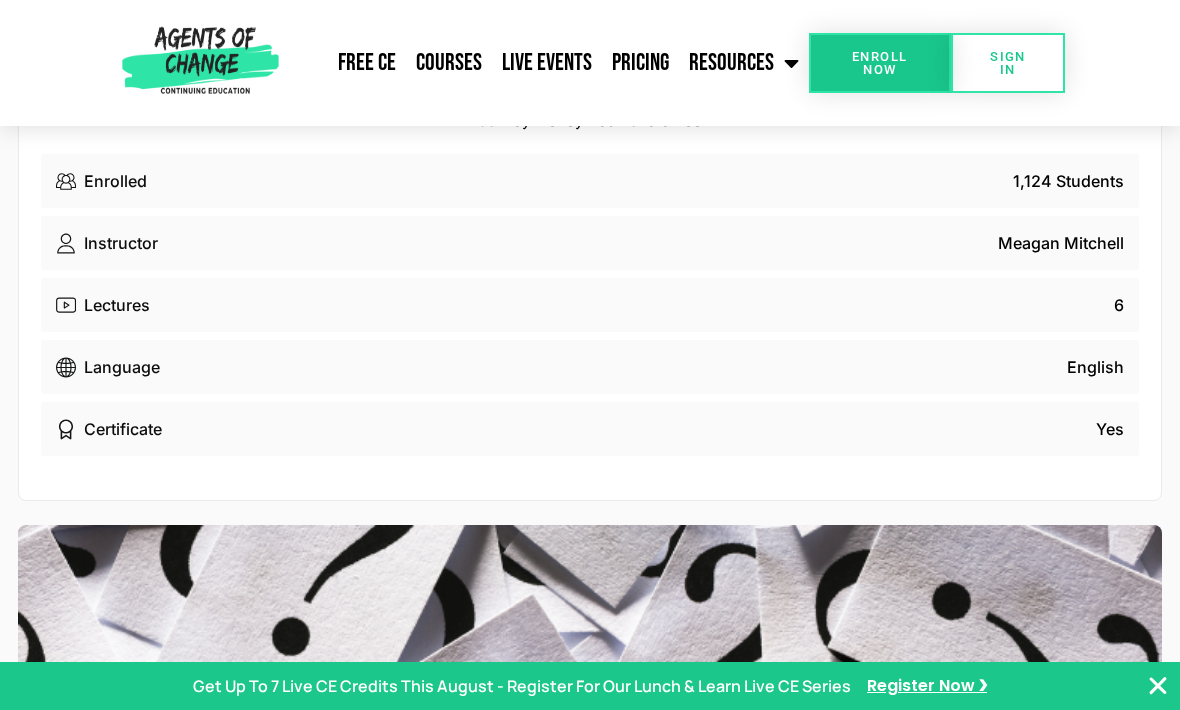 scroll, scrollTop: 206, scrollLeft: 0, axis: vertical 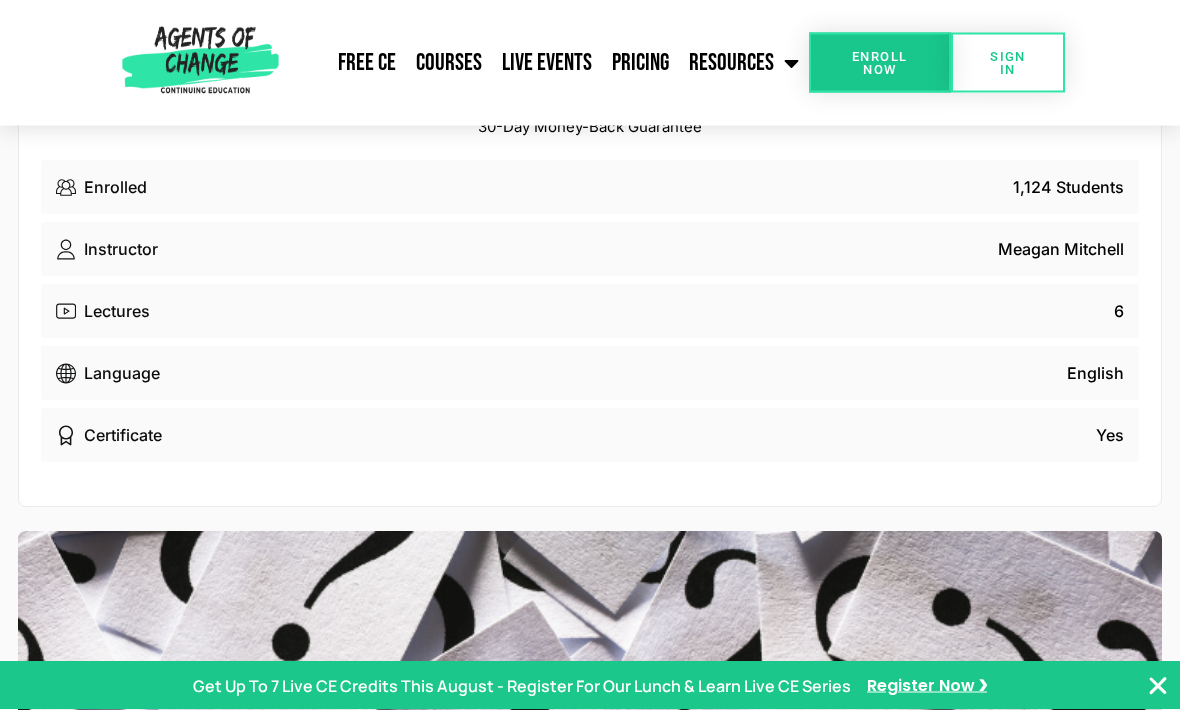 click on "Free CE" 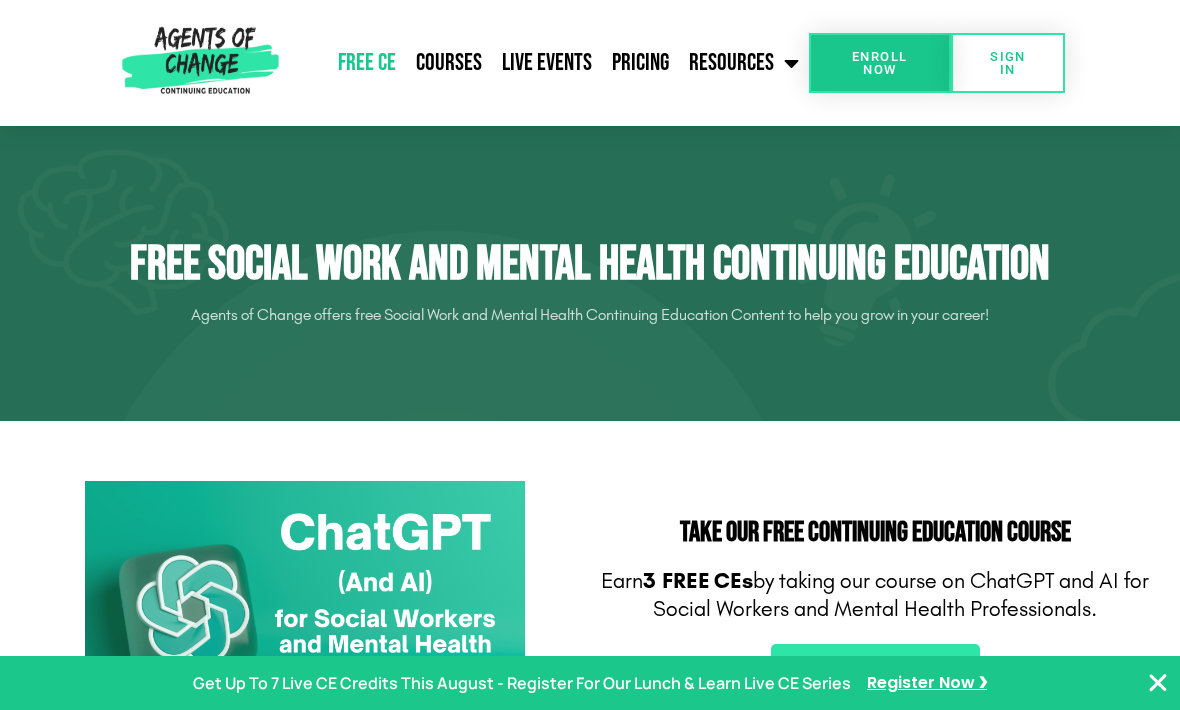 scroll, scrollTop: 0, scrollLeft: 0, axis: both 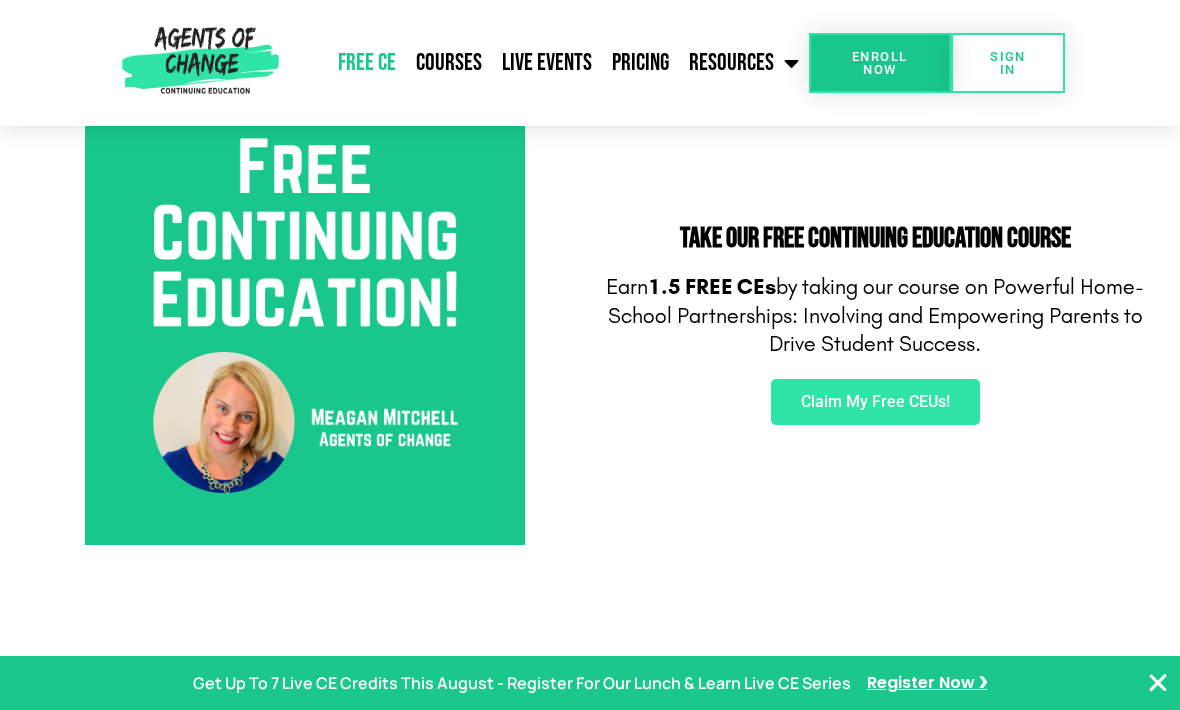click on "Claim My Free CEUs!" at bounding box center [875, 402] 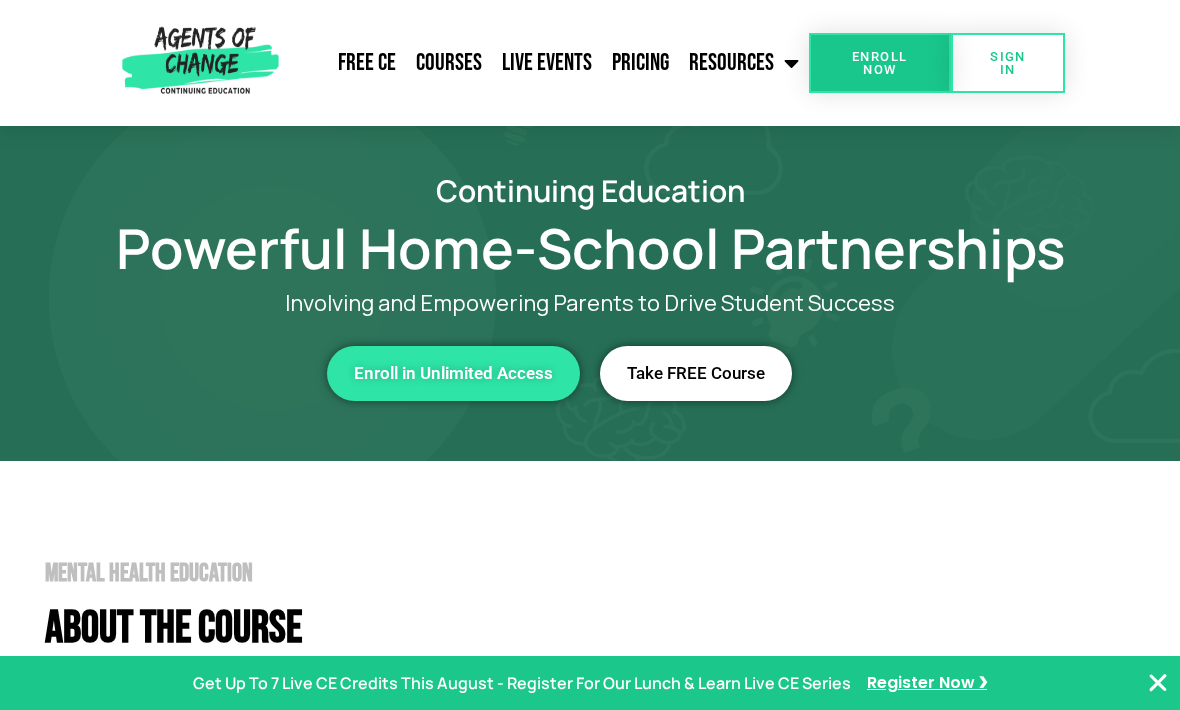 scroll, scrollTop: 0, scrollLeft: 0, axis: both 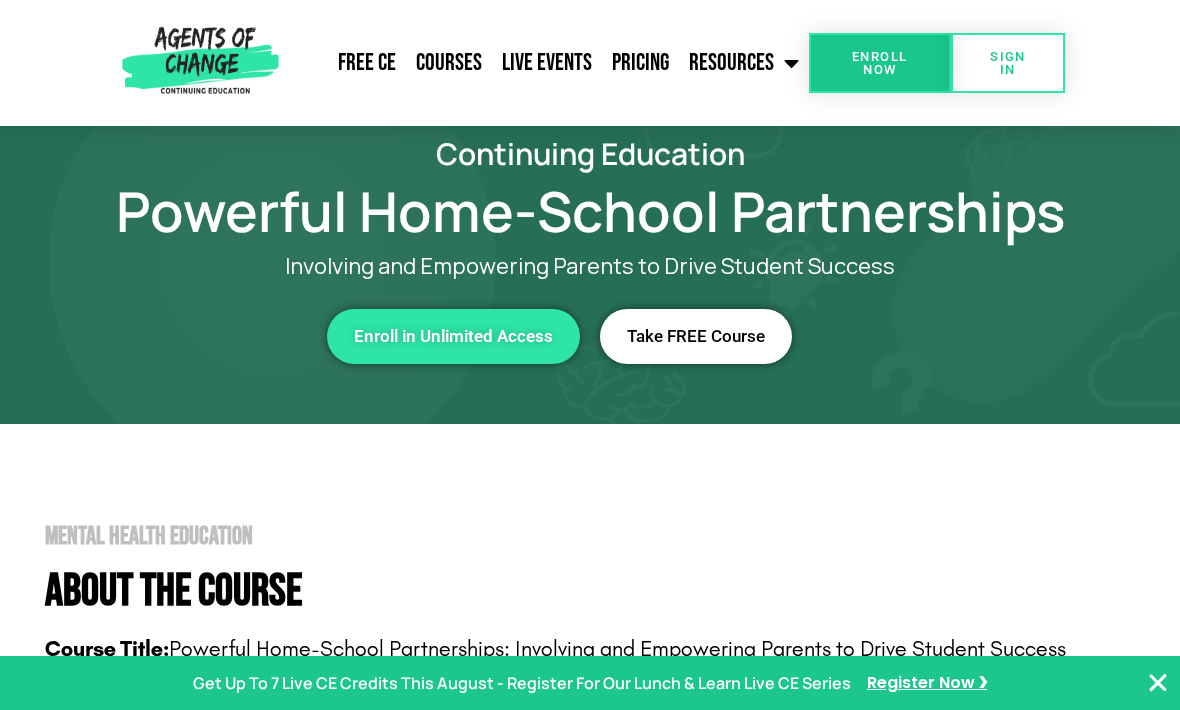 click on "Take FREE Course" at bounding box center (696, 336) 